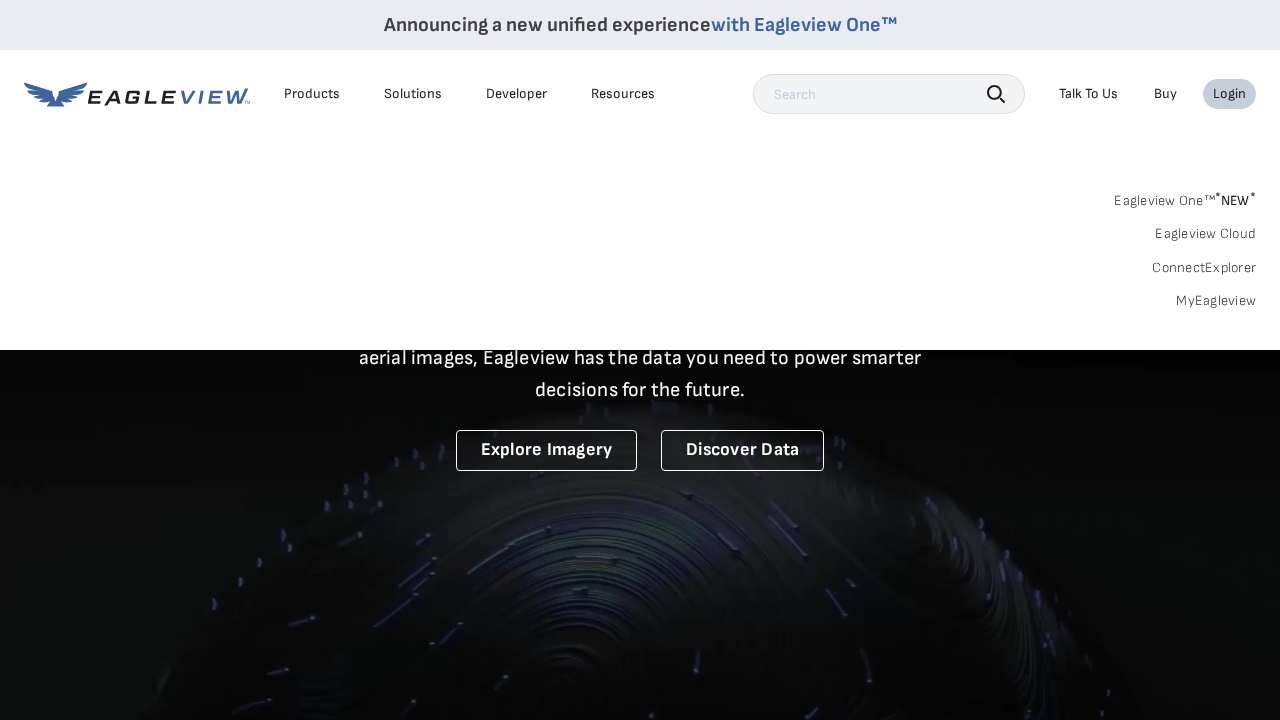 scroll, scrollTop: 0, scrollLeft: 0, axis: both 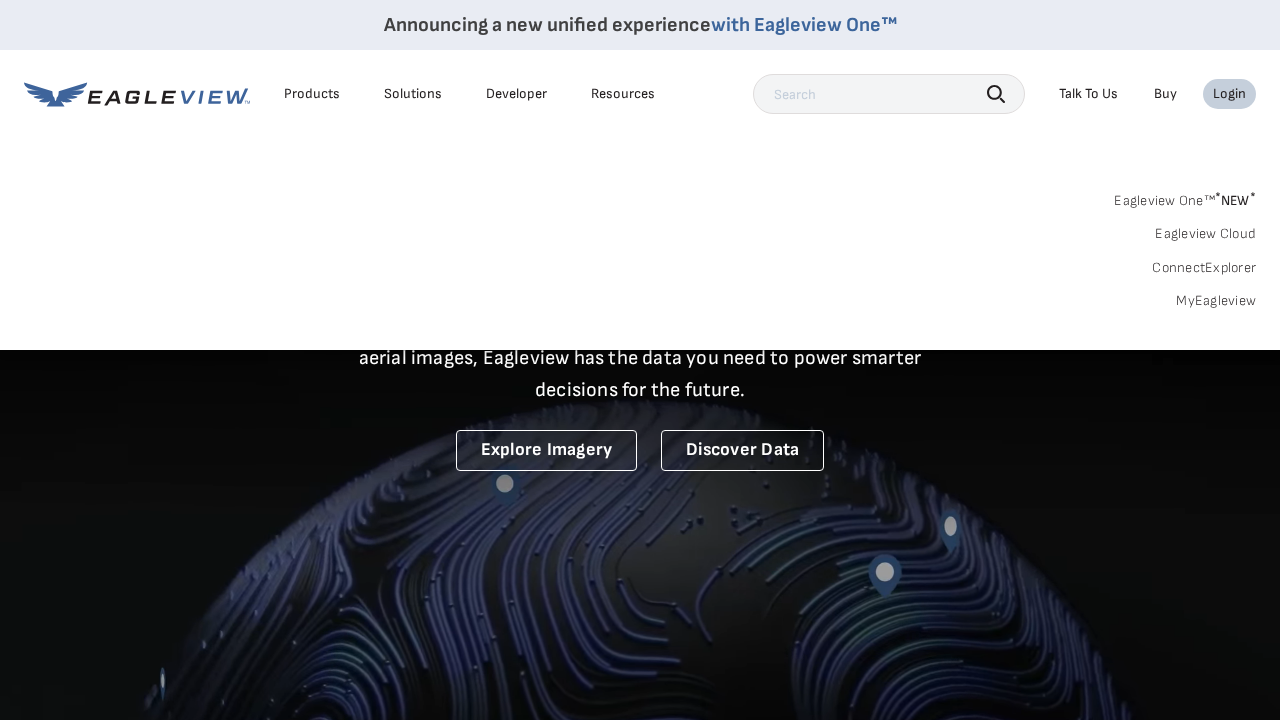 click on "MyEagleview" at bounding box center (1216, 301) 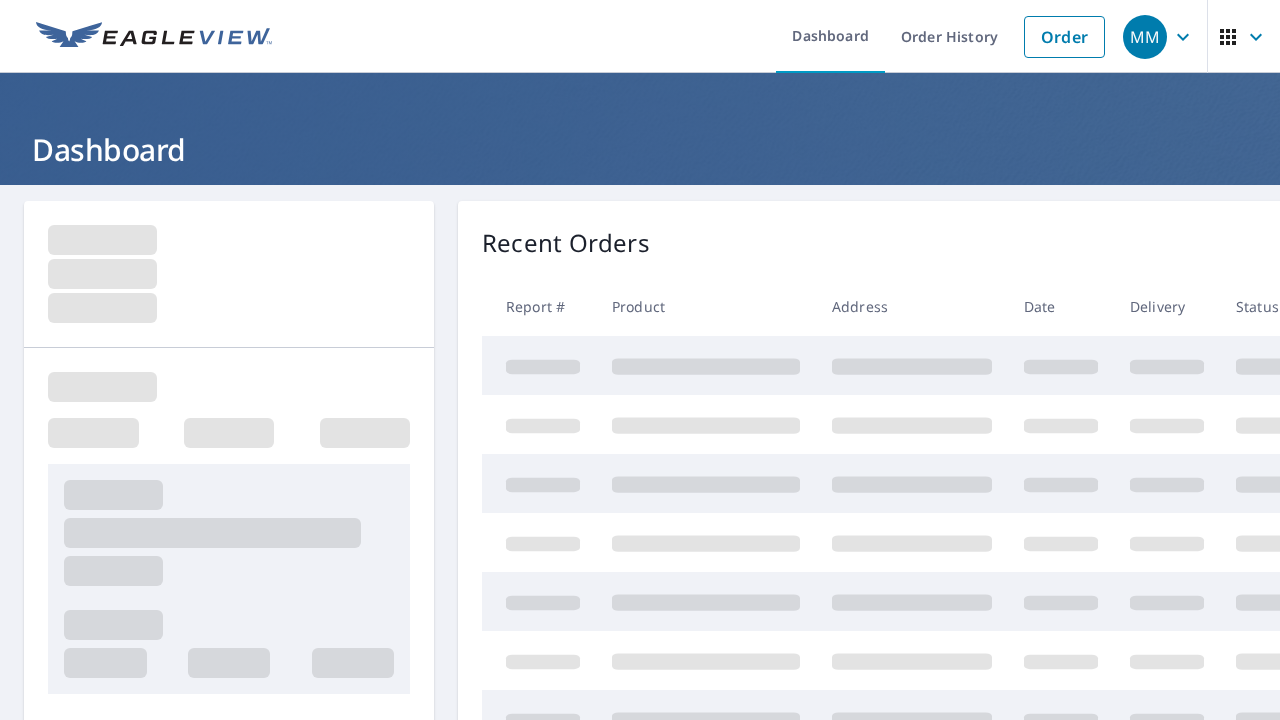scroll, scrollTop: 0, scrollLeft: 0, axis: both 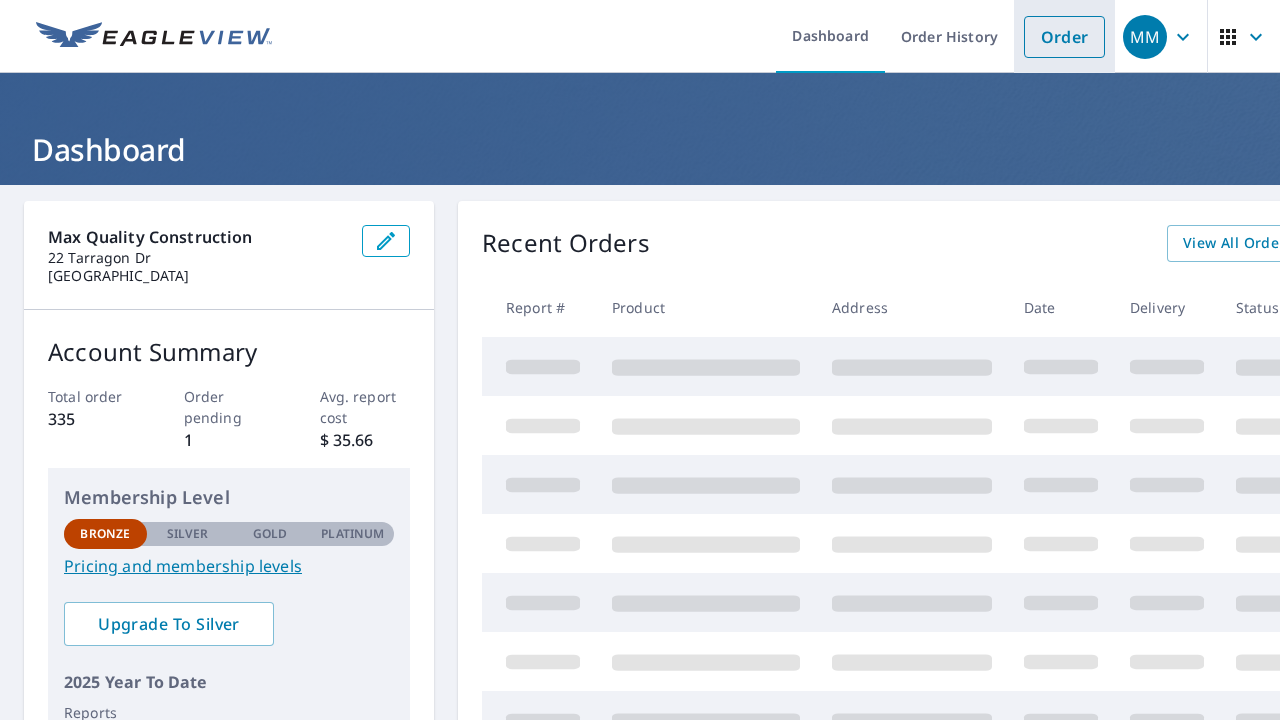 click on "Order" at bounding box center [1064, 37] 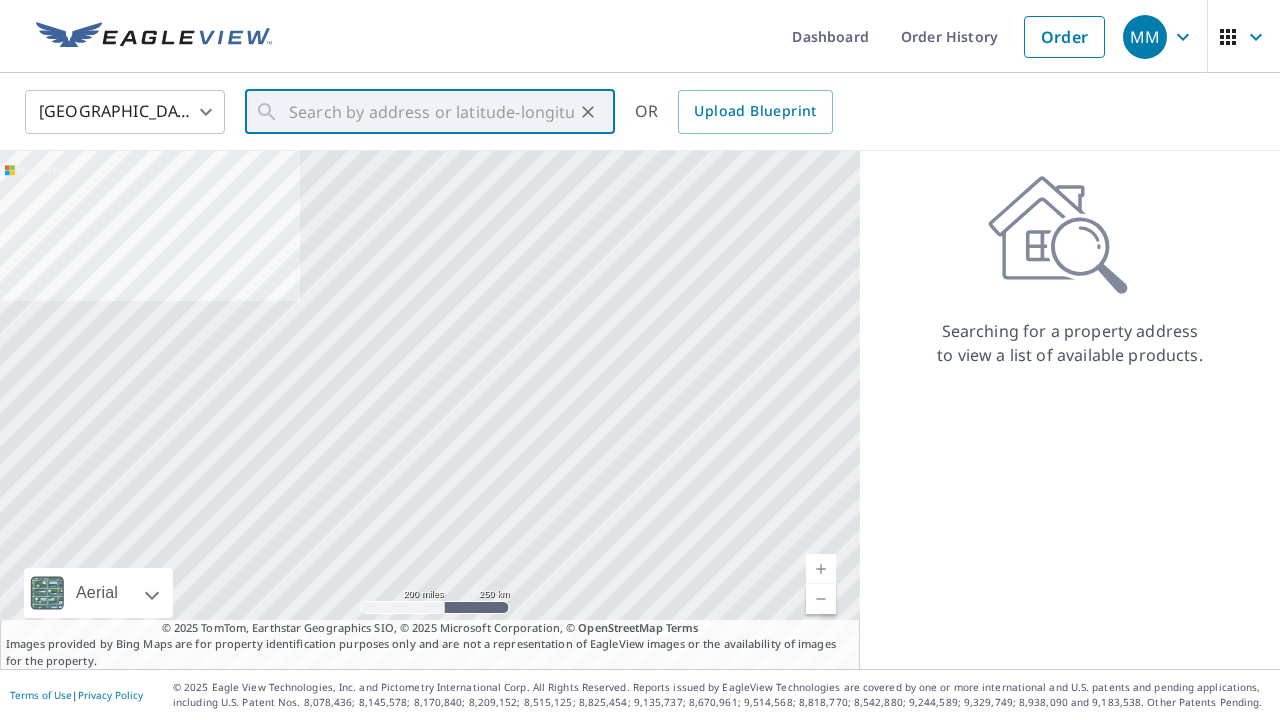 click at bounding box center [431, 112] 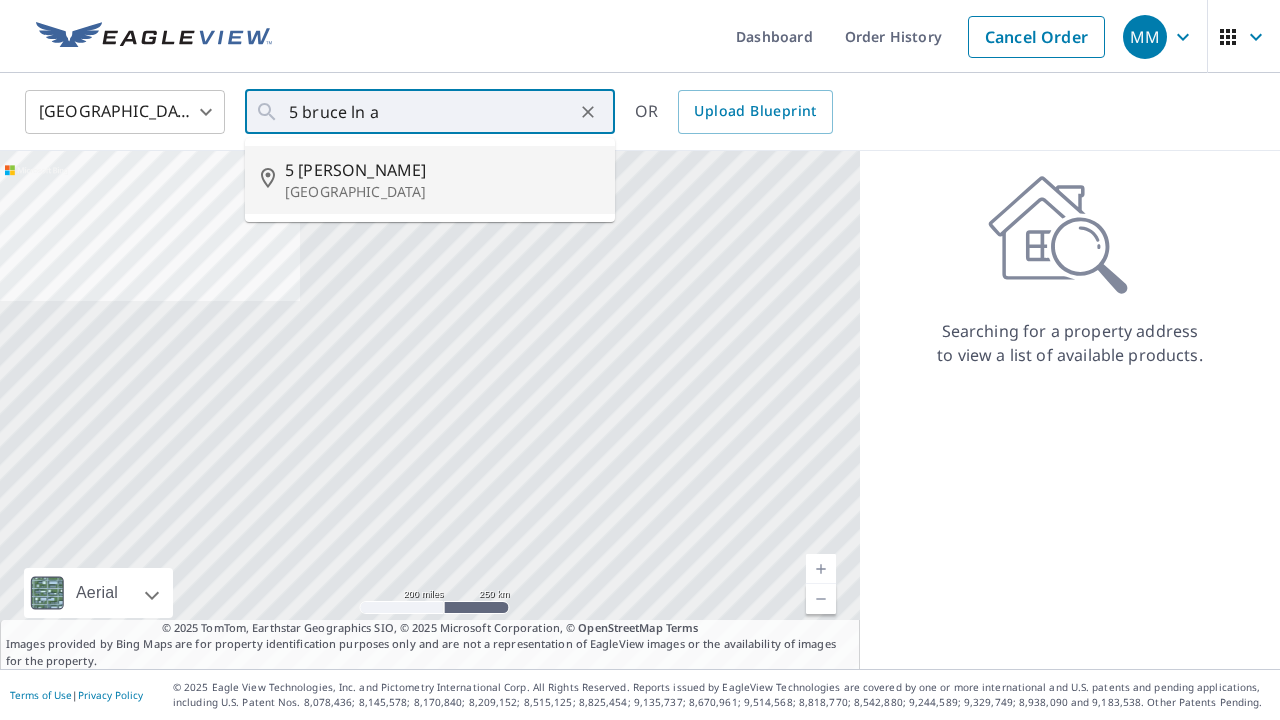 click on "5 Bruce Ln" at bounding box center (442, 170) 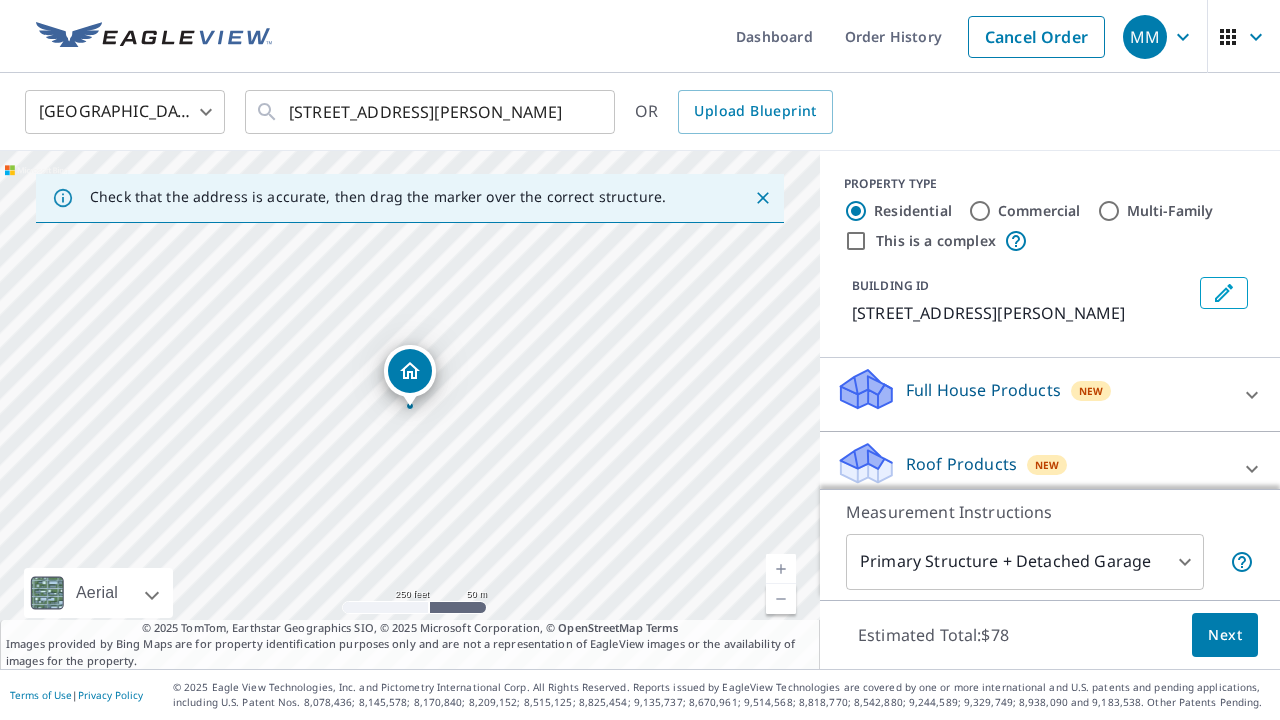 click at bounding box center (781, 569) 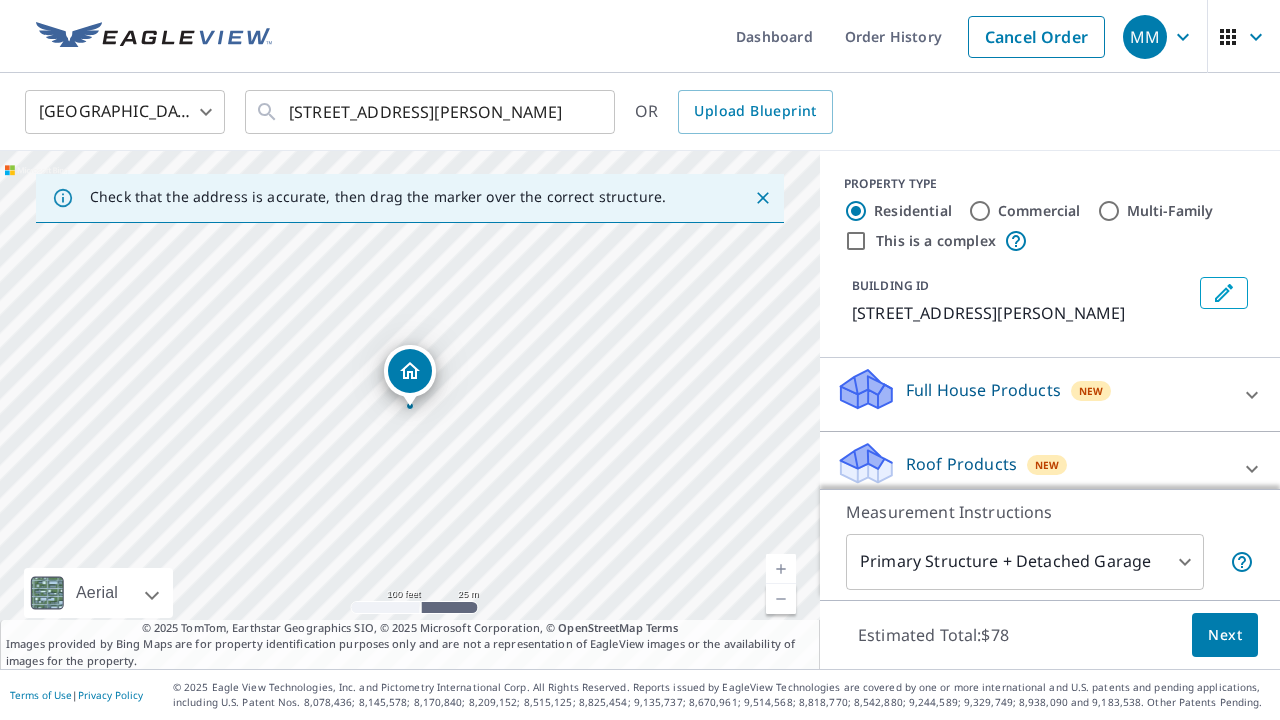 click at bounding box center [781, 569] 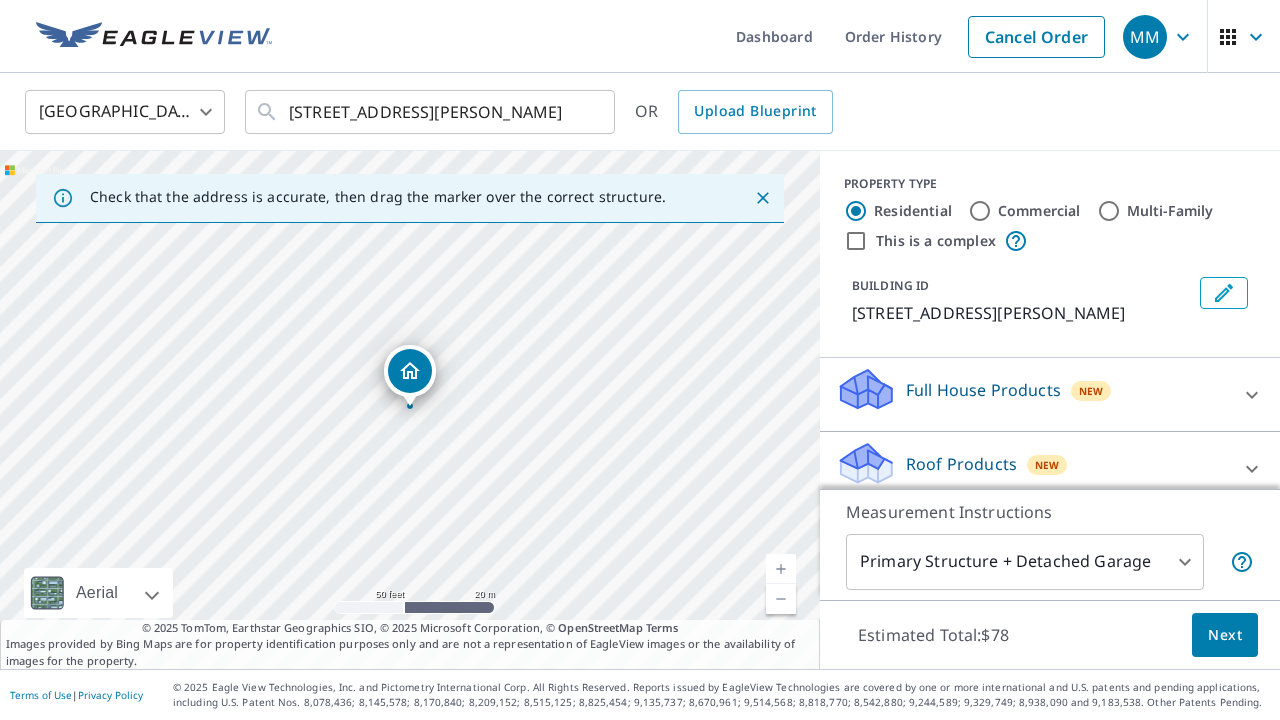 click at bounding box center (781, 569) 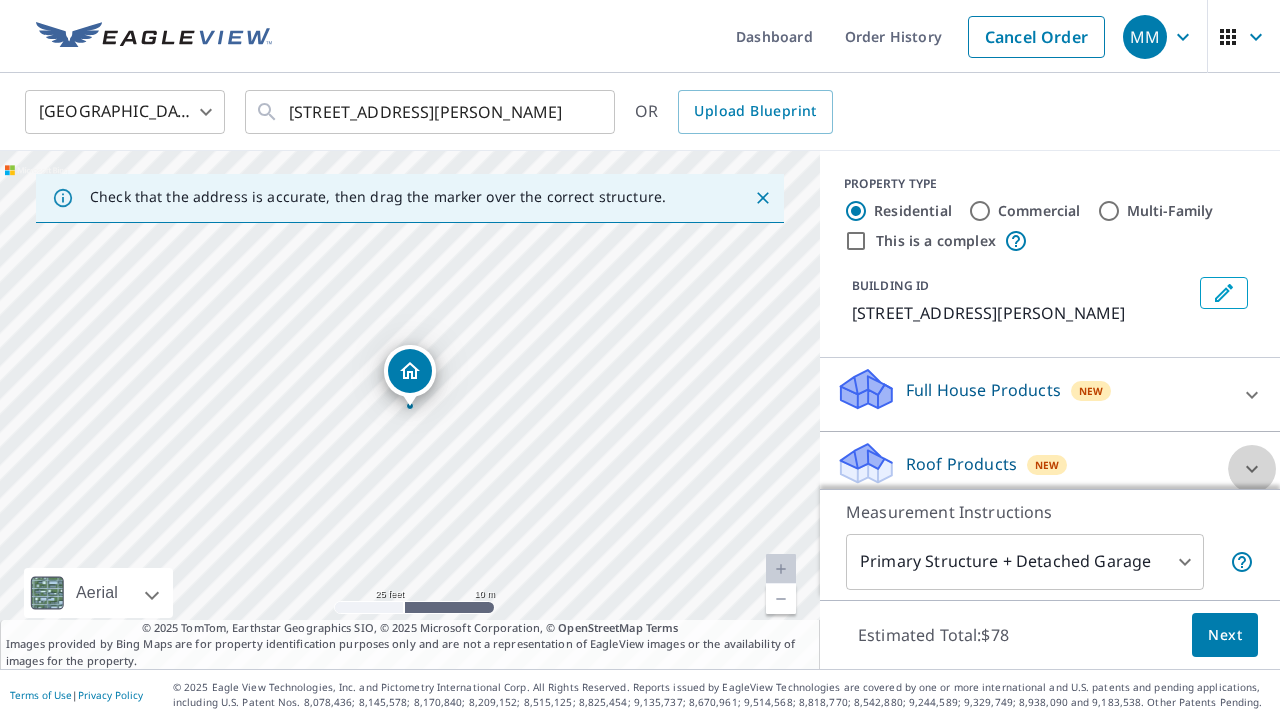 click 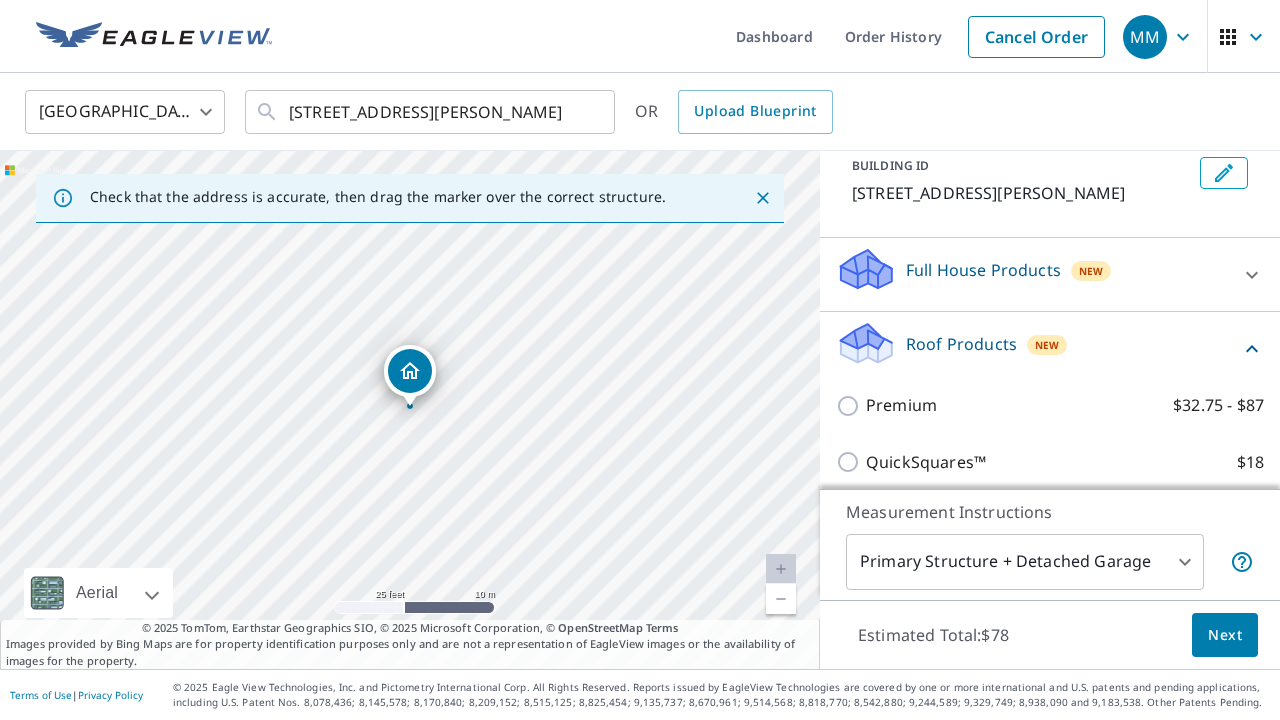 scroll, scrollTop: 200, scrollLeft: 0, axis: vertical 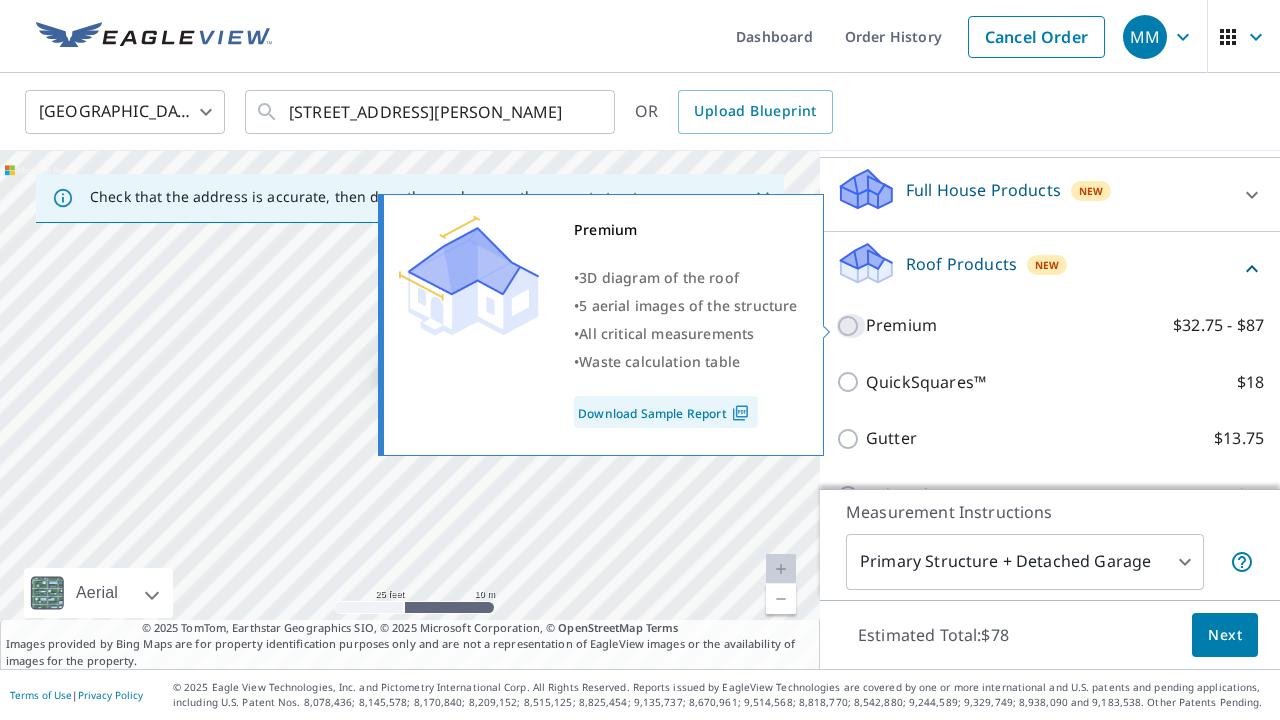 click on "Premium $32.75 - $87" at bounding box center (851, 326) 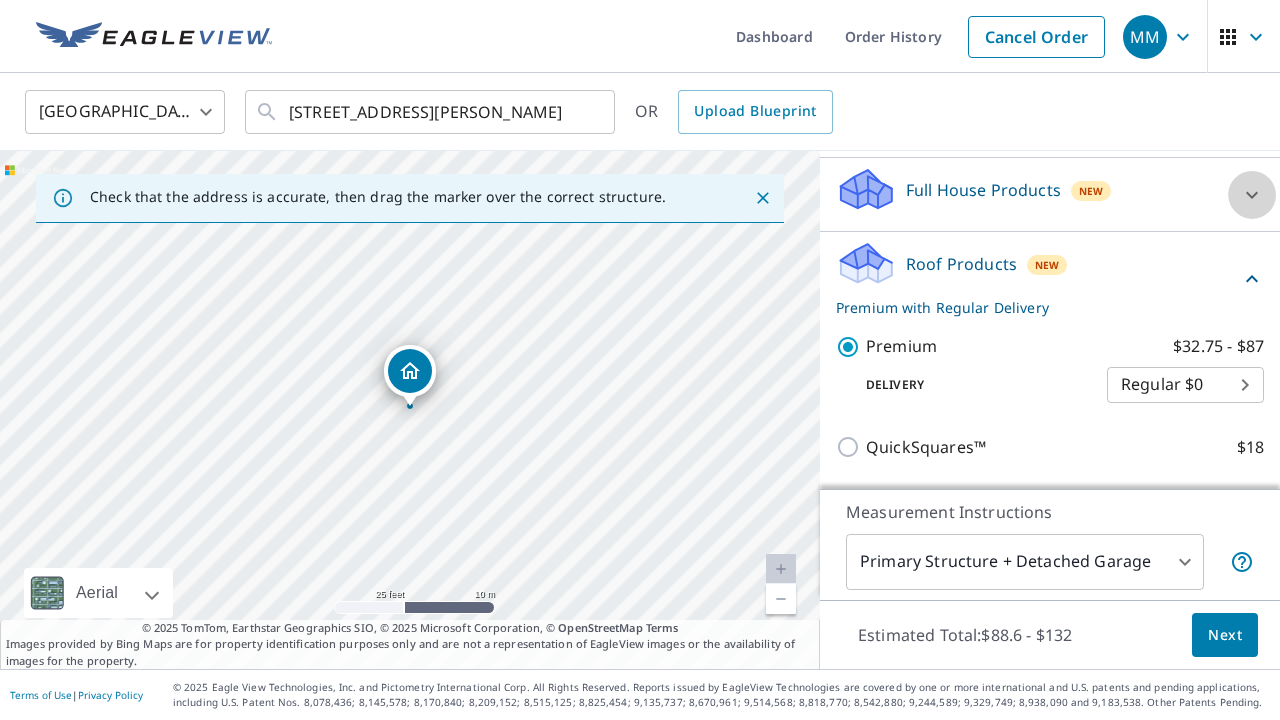 click 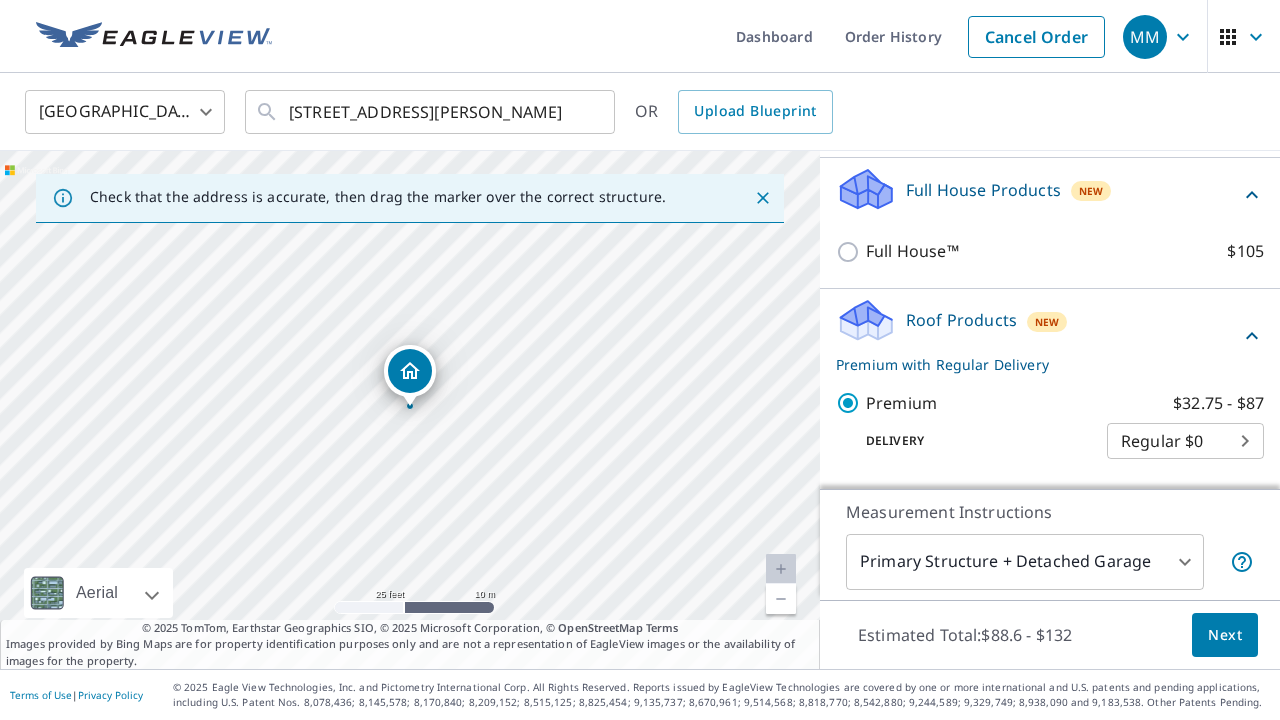 click 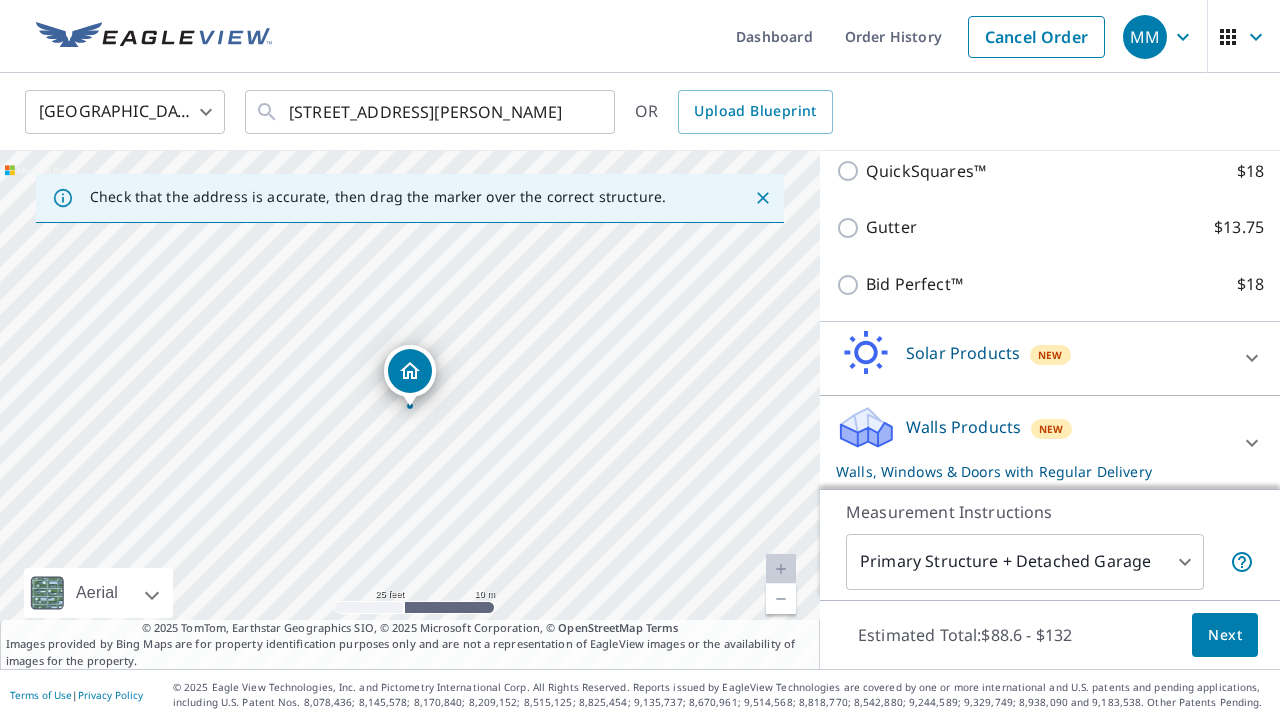 scroll, scrollTop: 478, scrollLeft: 0, axis: vertical 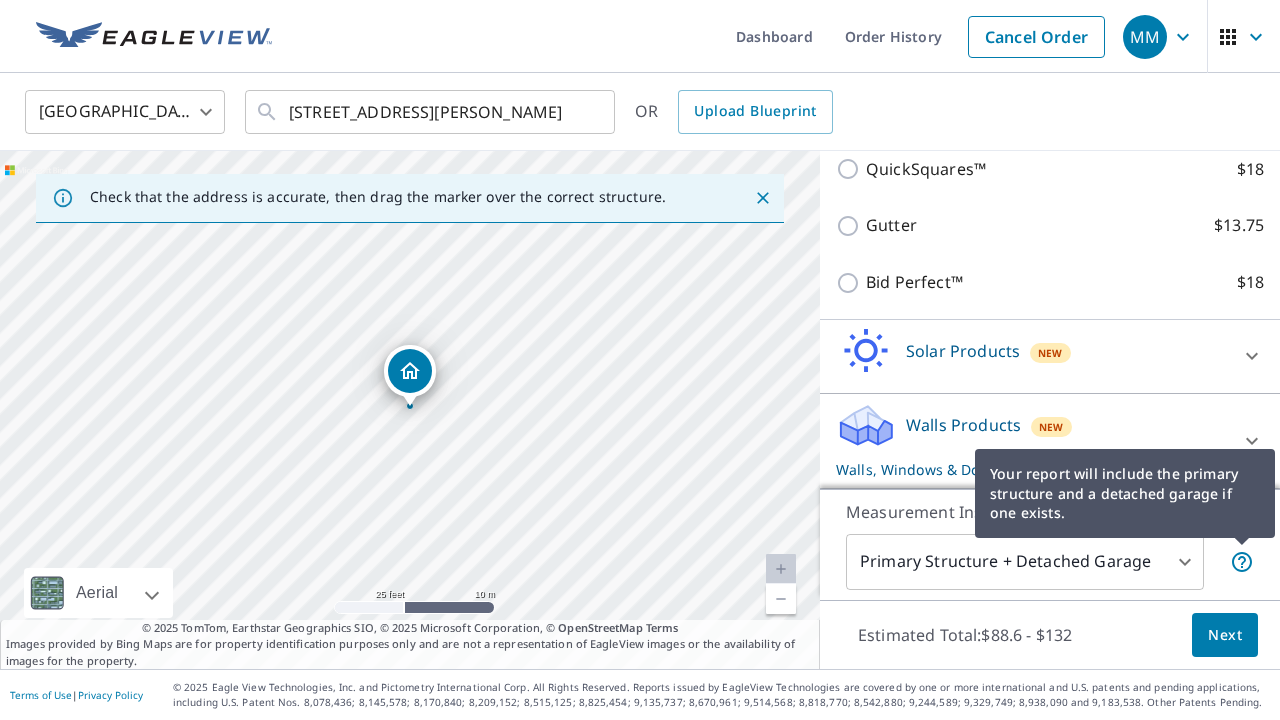 click on "Your report will include the primary structure and a detached garage if one exists." at bounding box center [1125, 493] 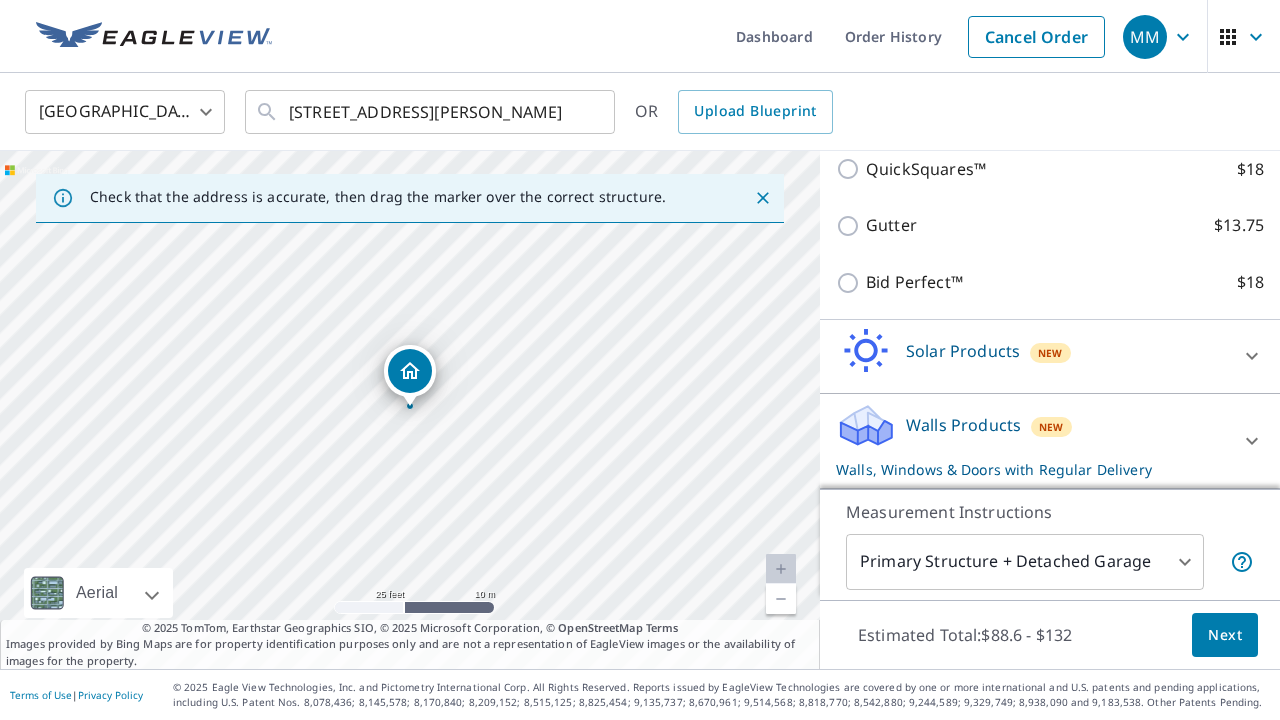 click 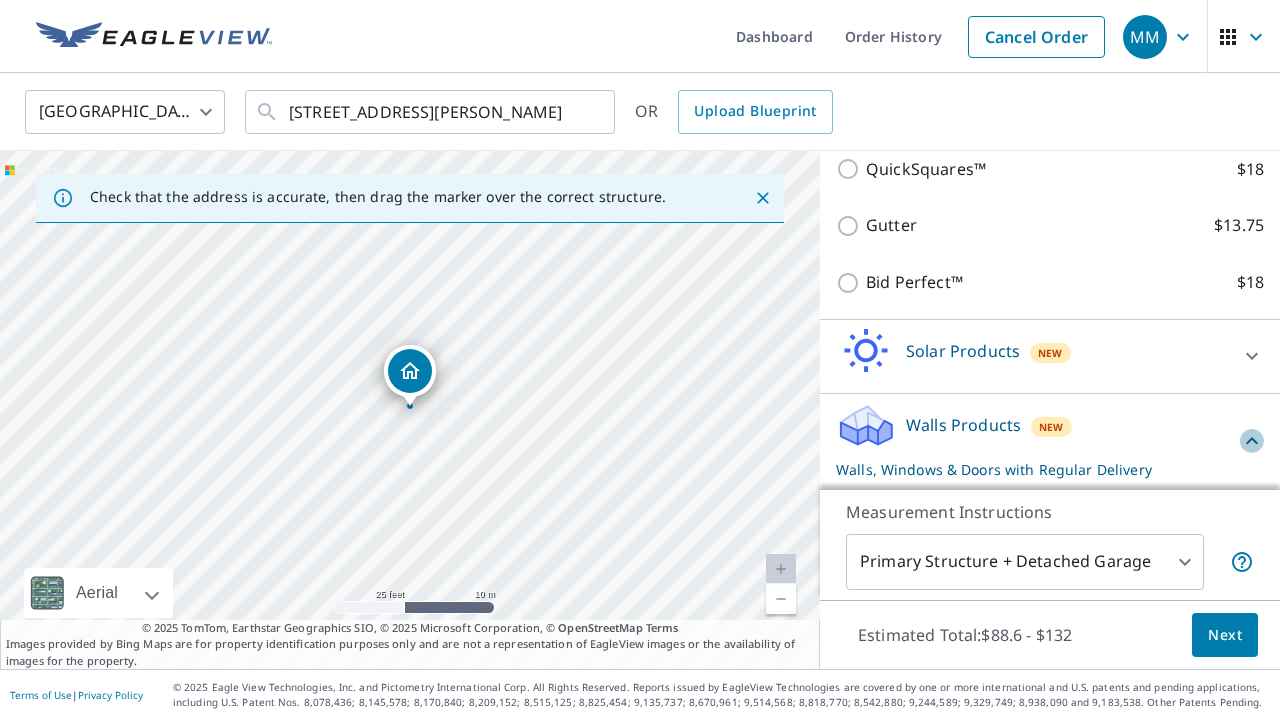 click 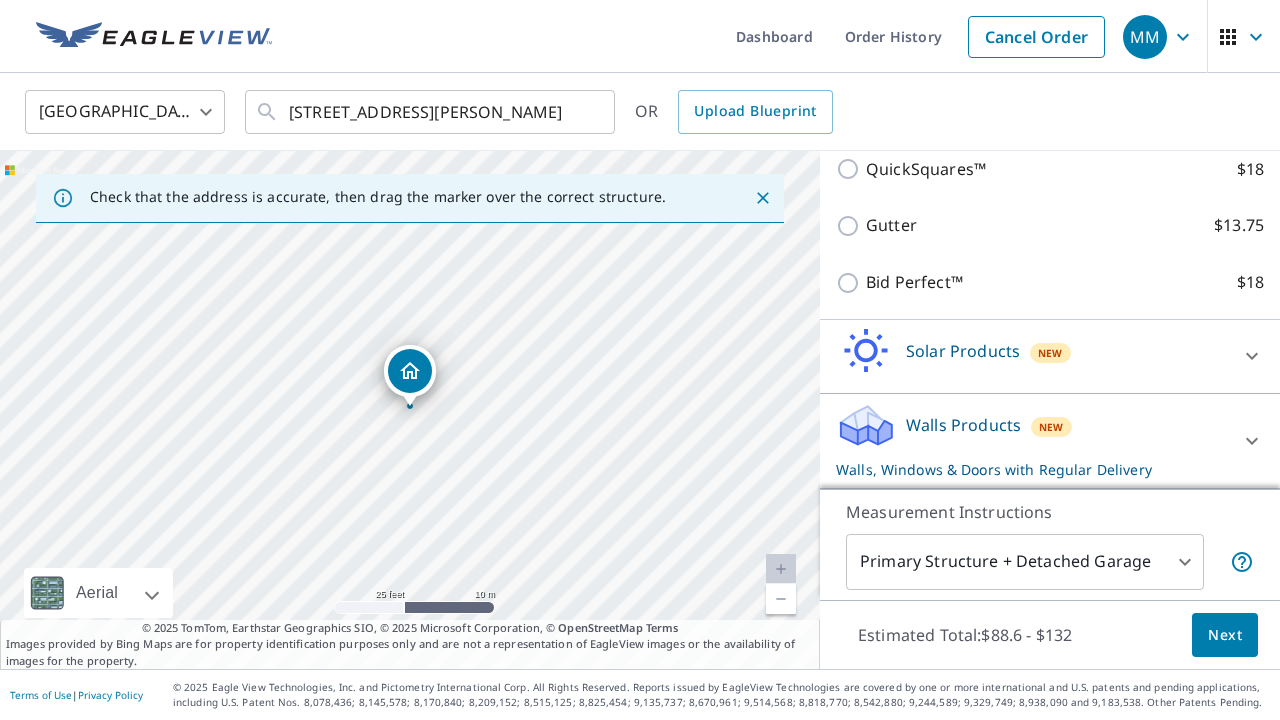 click 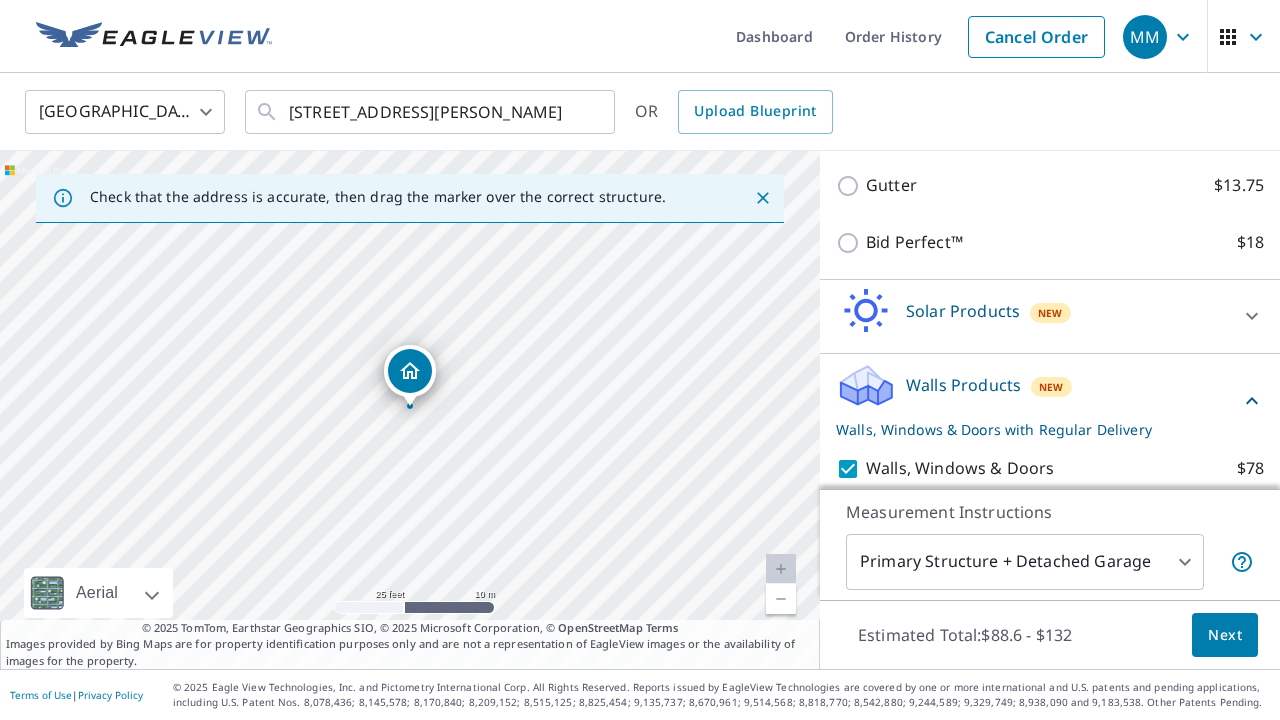 scroll, scrollTop: 635, scrollLeft: 0, axis: vertical 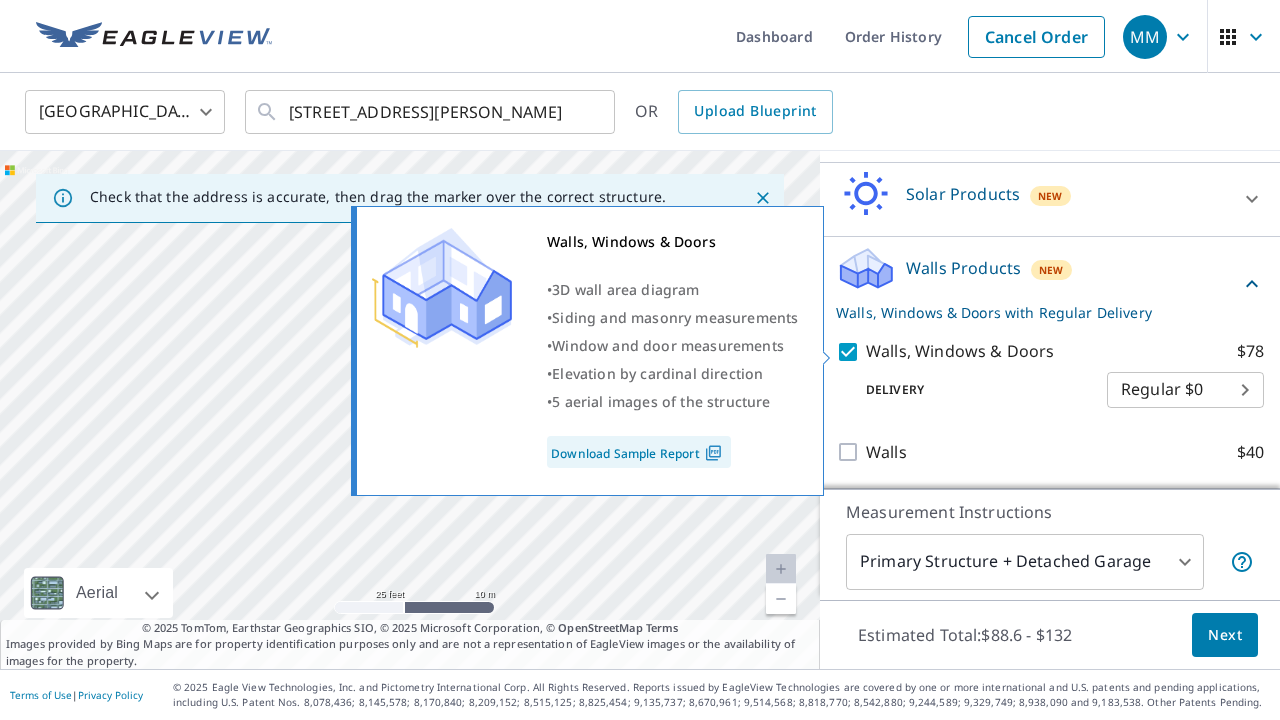 click on "Walls, Windows & Doors $78" at bounding box center [851, 352] 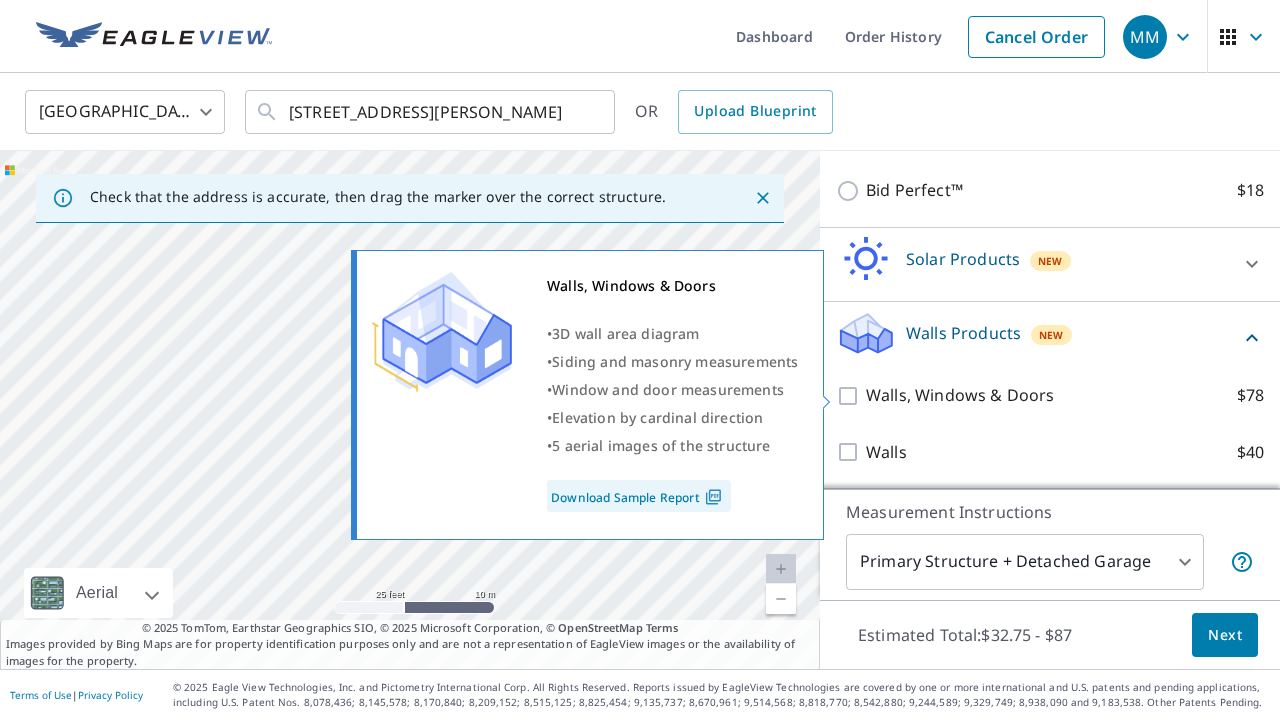 scroll, scrollTop: 570, scrollLeft: 0, axis: vertical 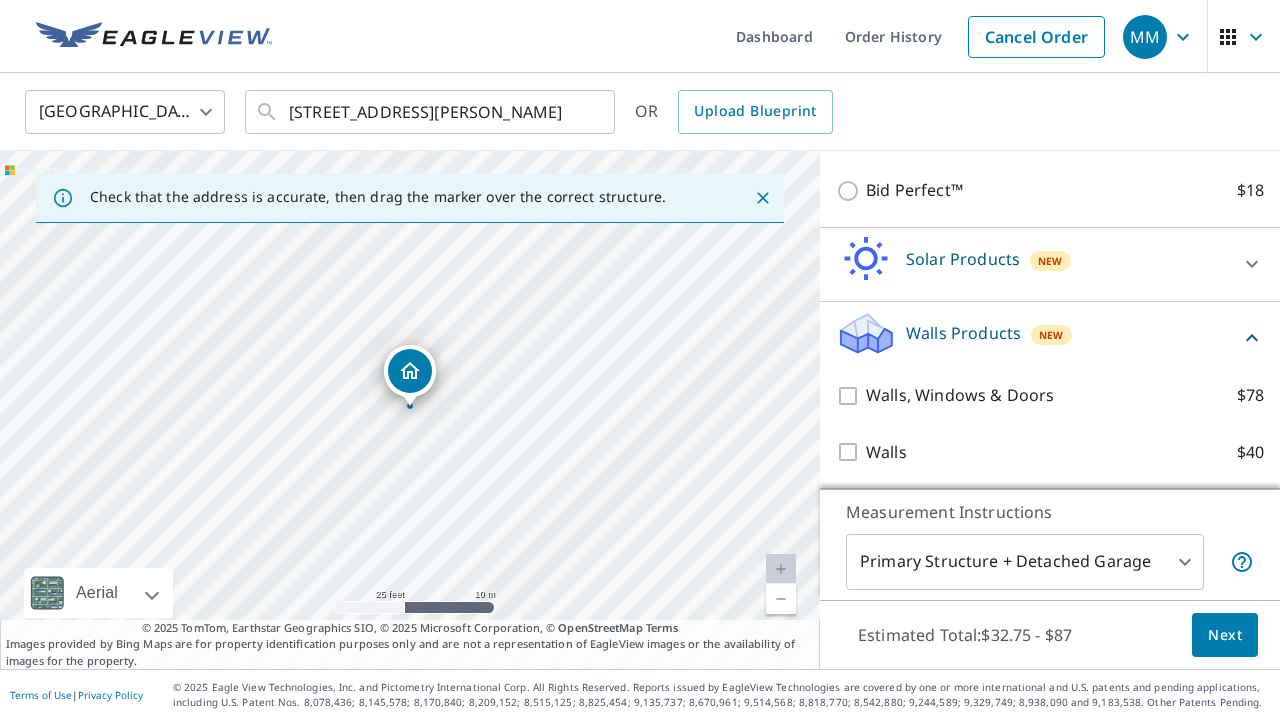 click on "Next" at bounding box center [1225, 635] 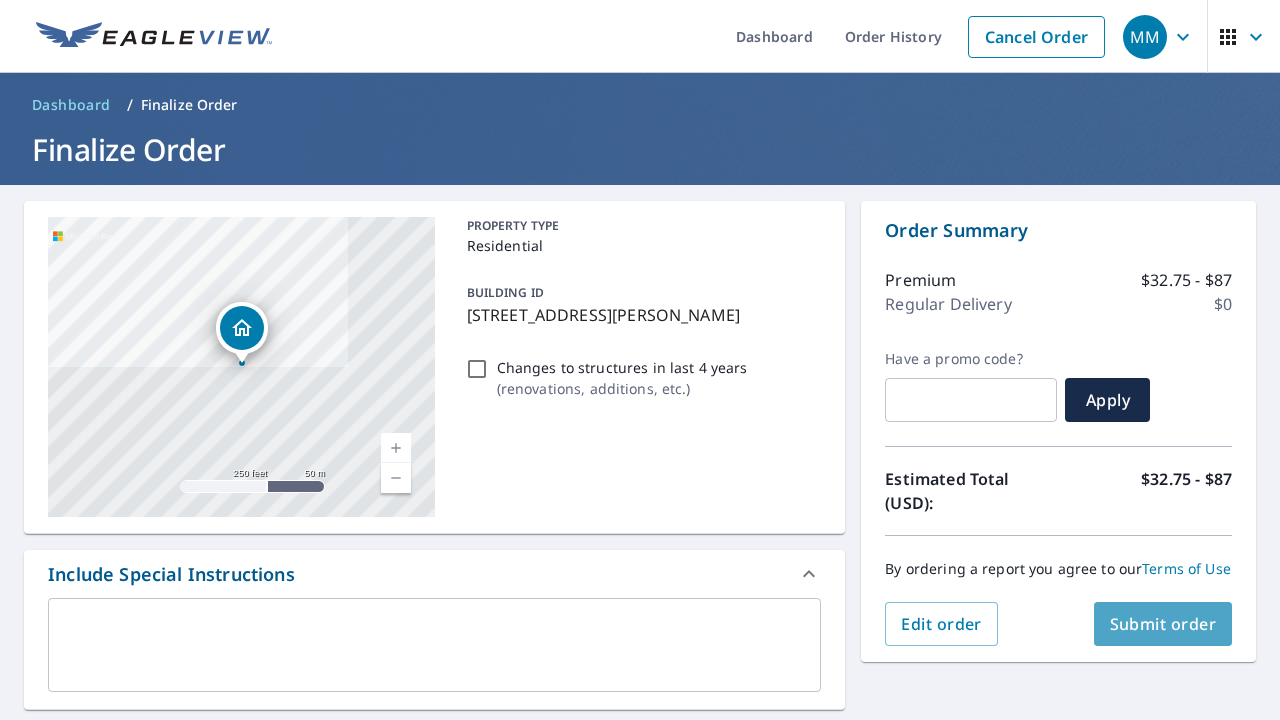 click on "Submit order" at bounding box center (1163, 624) 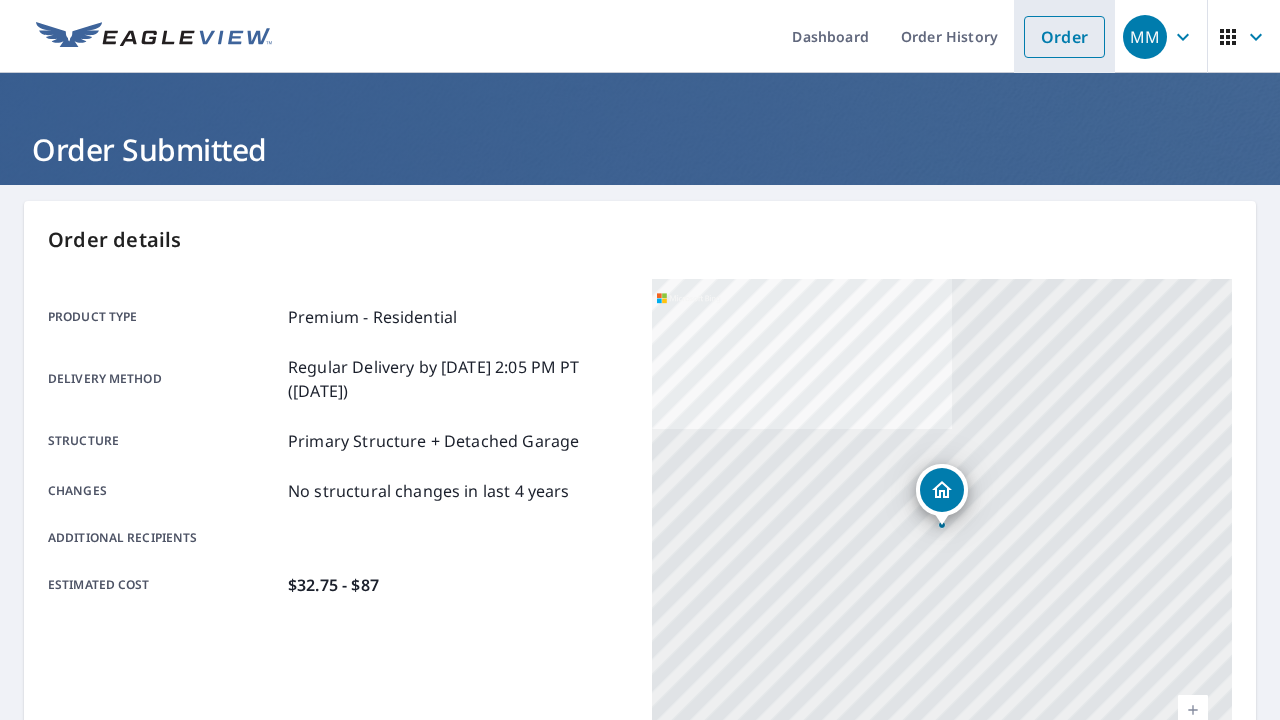 click on "Order" at bounding box center [1064, 37] 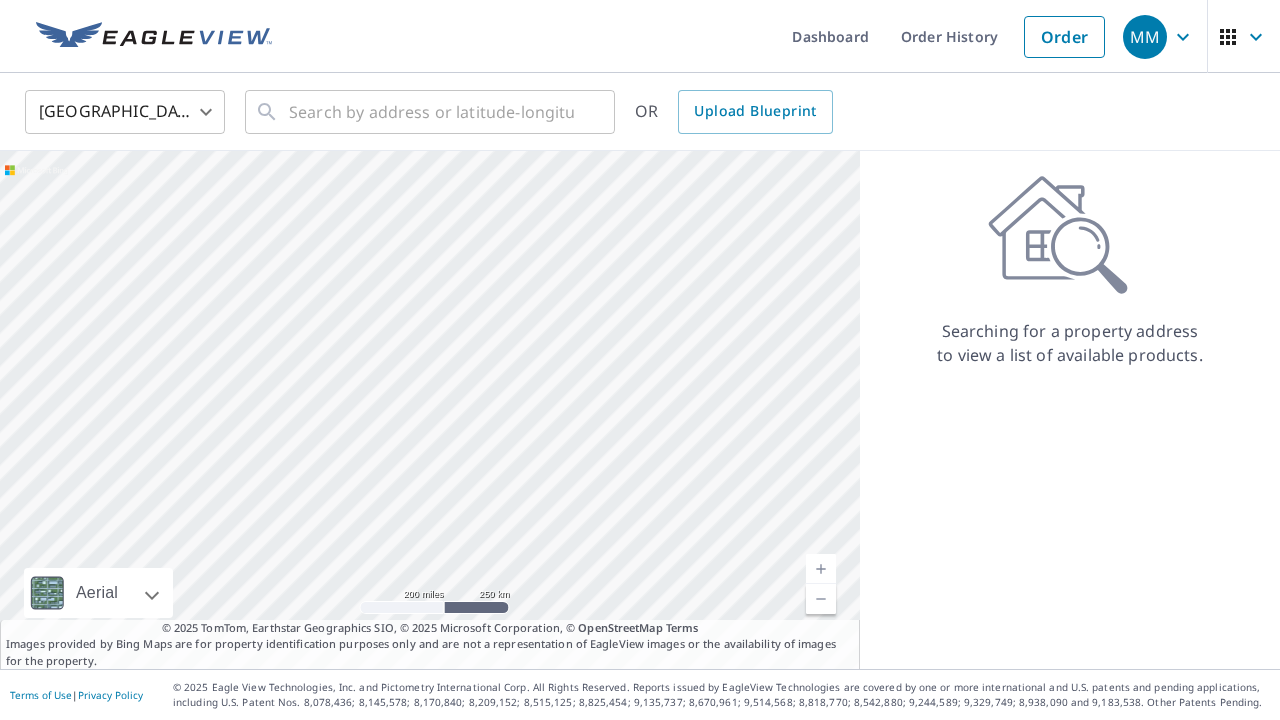 click at bounding box center (431, 112) 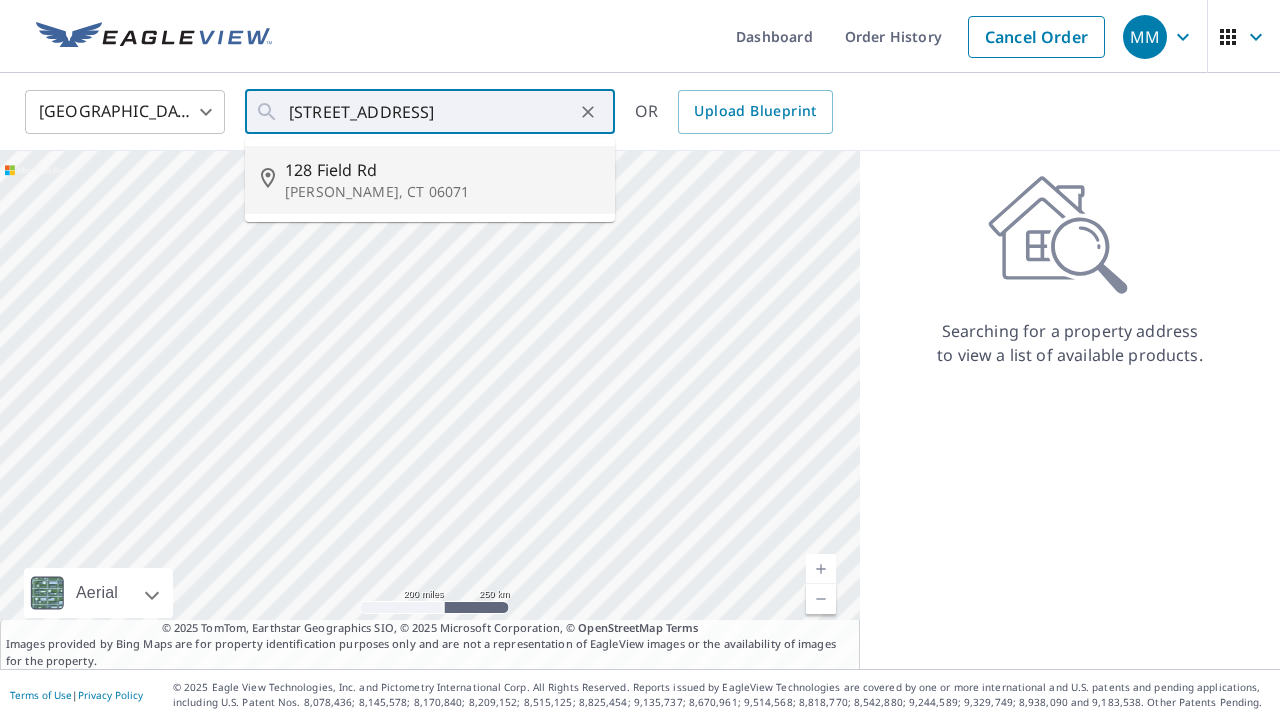 click on "128 Field Rd" at bounding box center [442, 170] 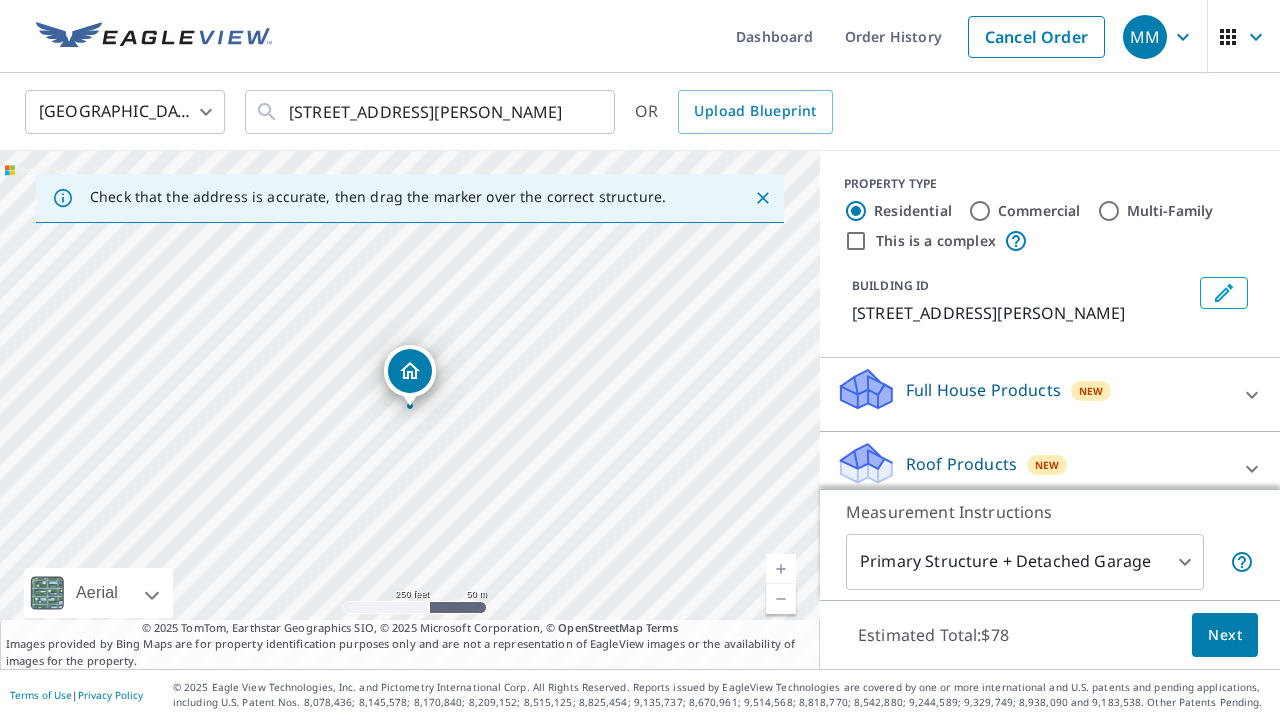 click 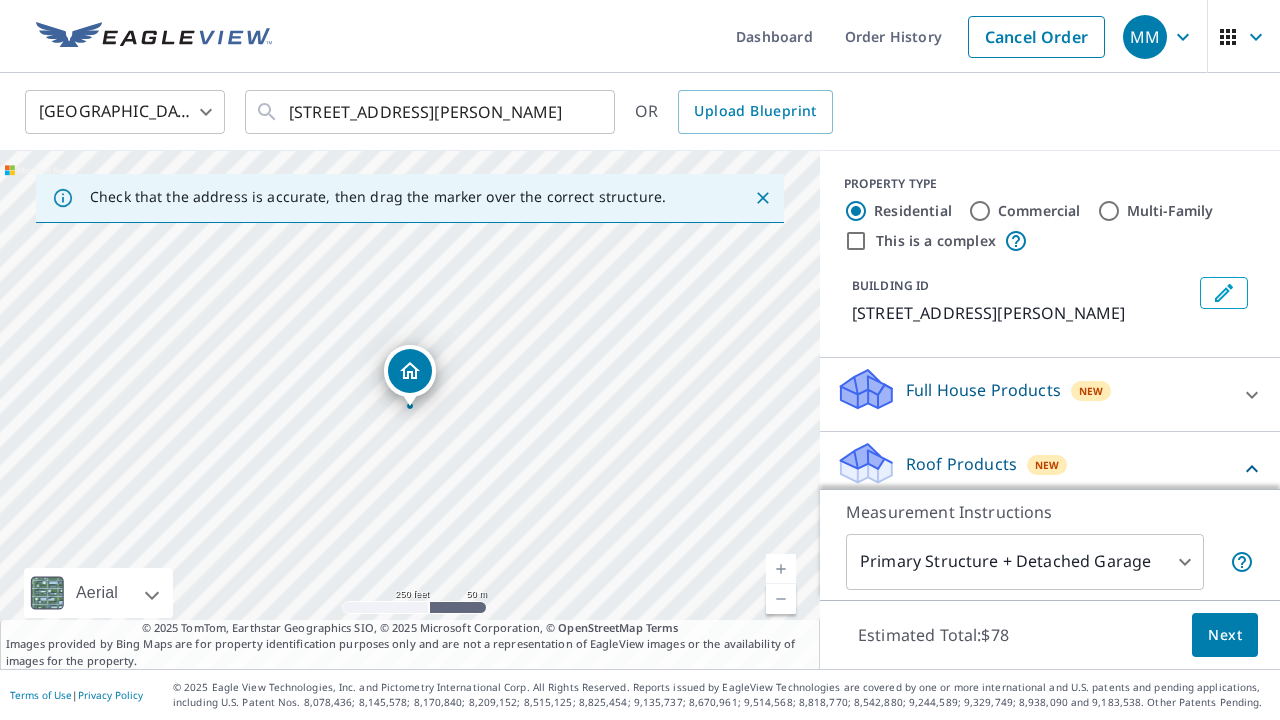 click 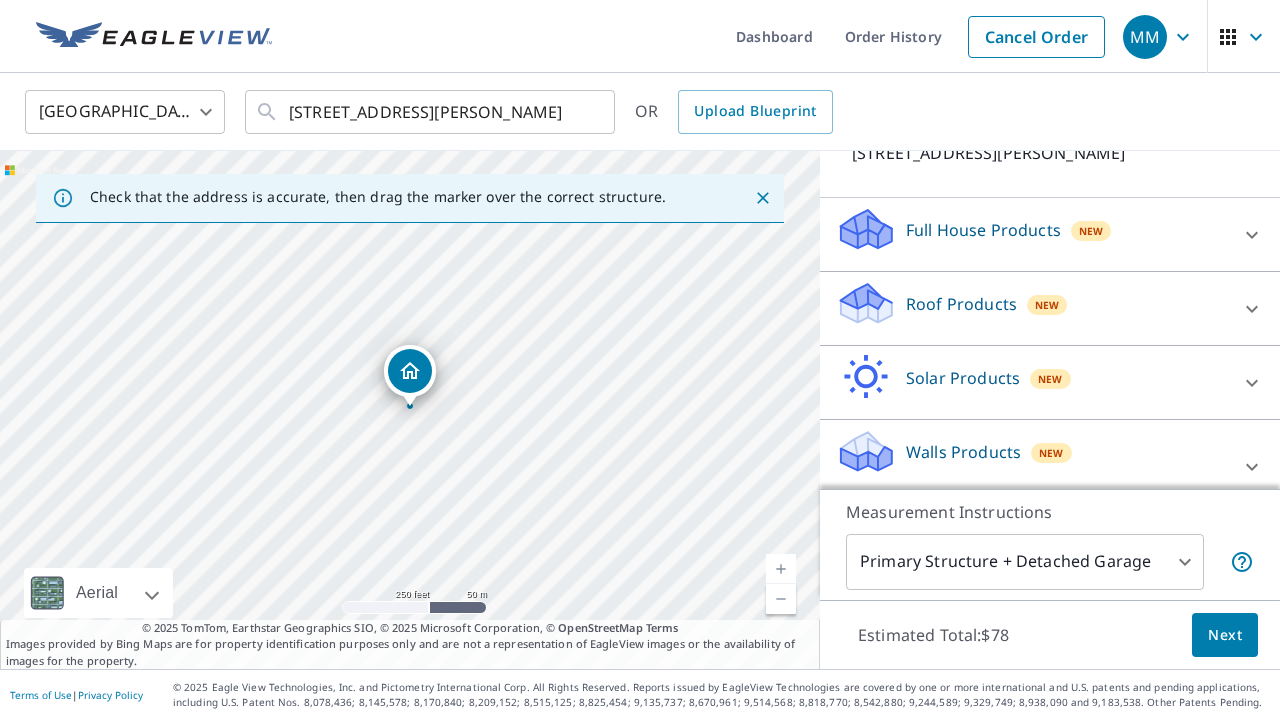 scroll, scrollTop: 186, scrollLeft: 0, axis: vertical 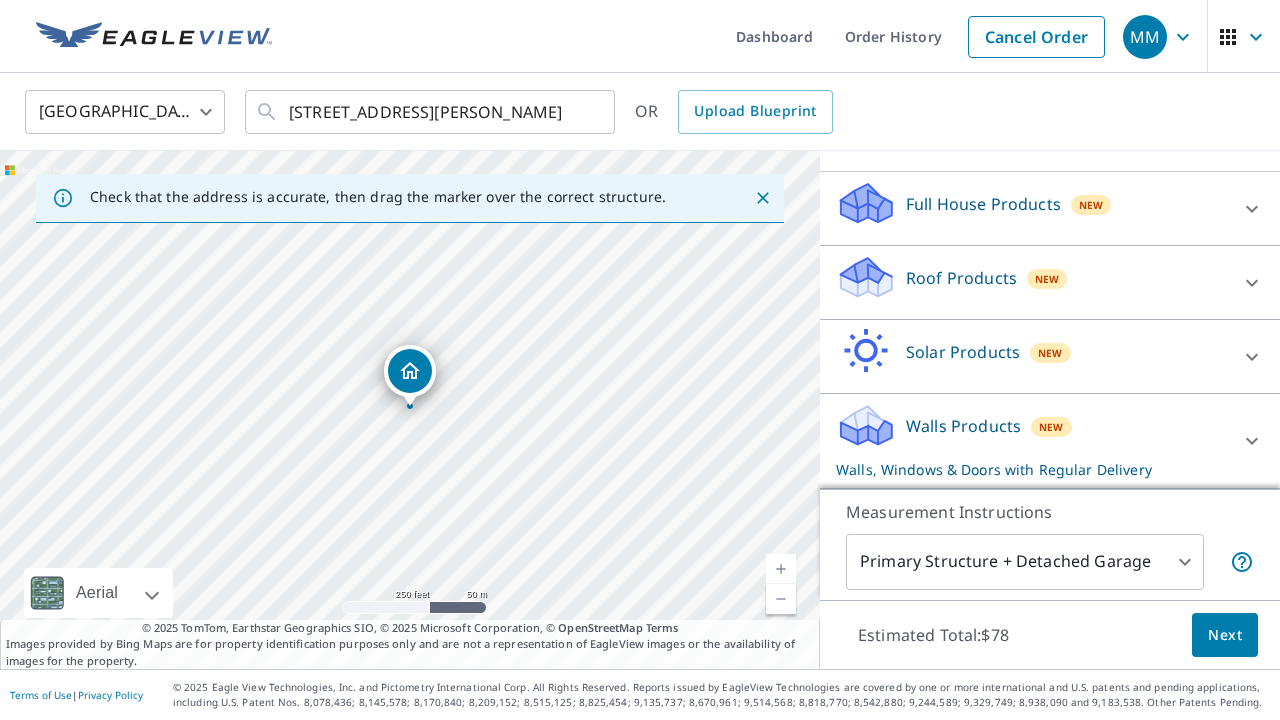 click 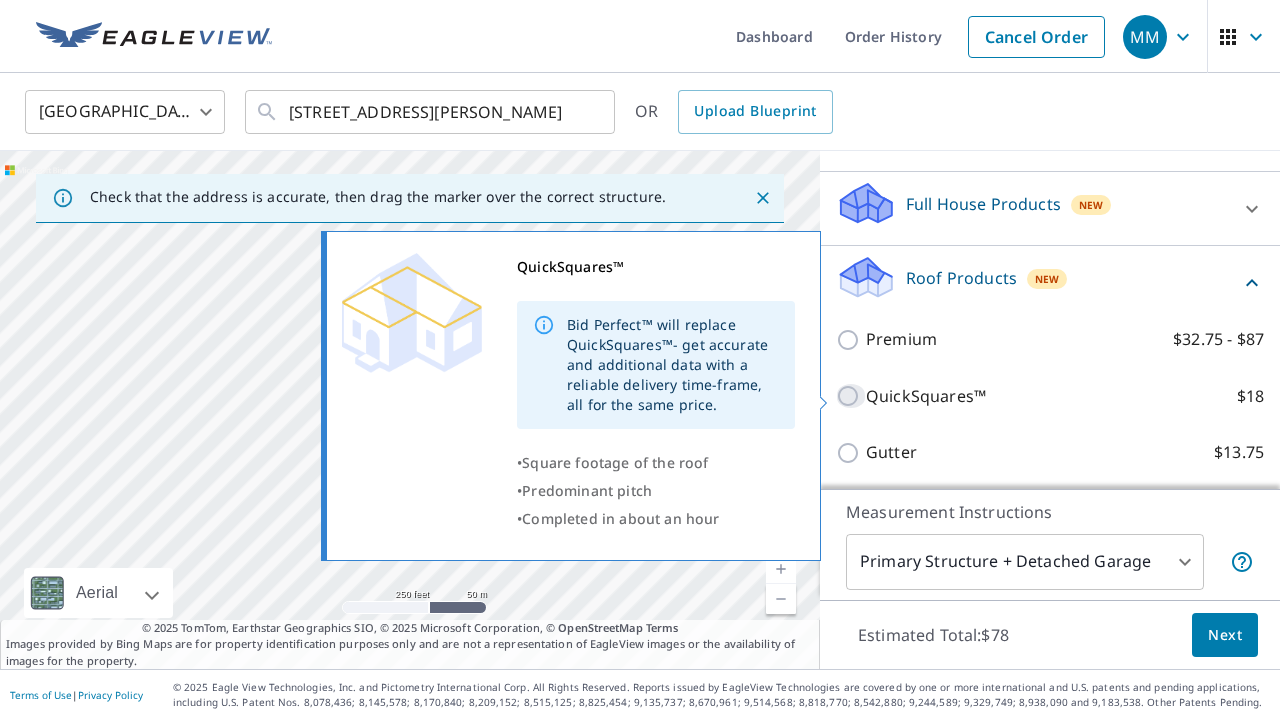 click on "QuickSquares™ $18" at bounding box center [851, 396] 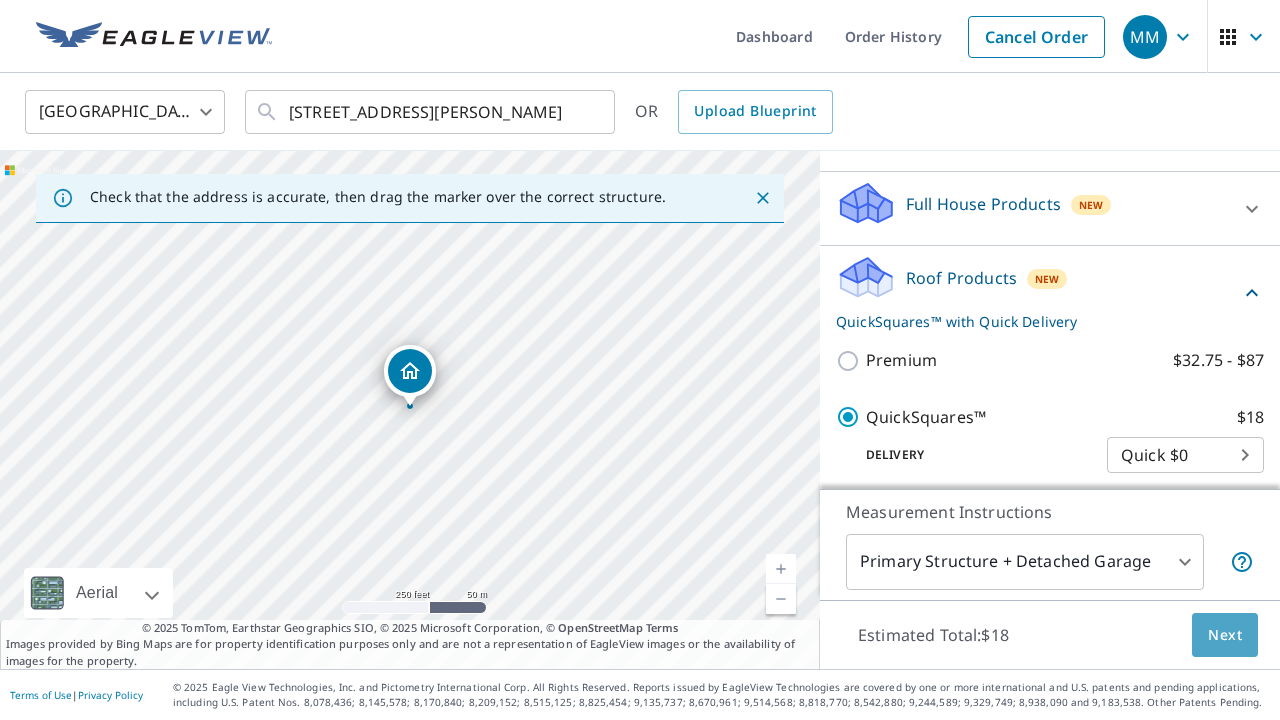 click on "Next" at bounding box center [1225, 635] 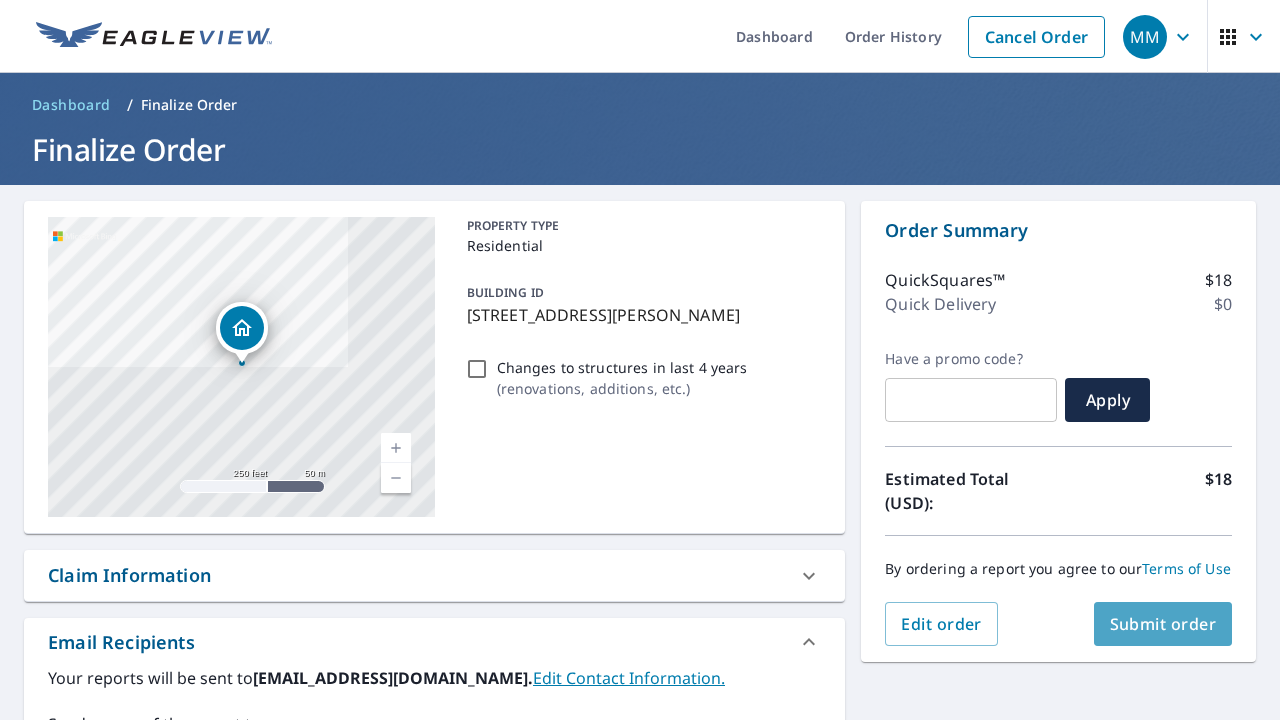 click on "Submit order" at bounding box center (1163, 624) 